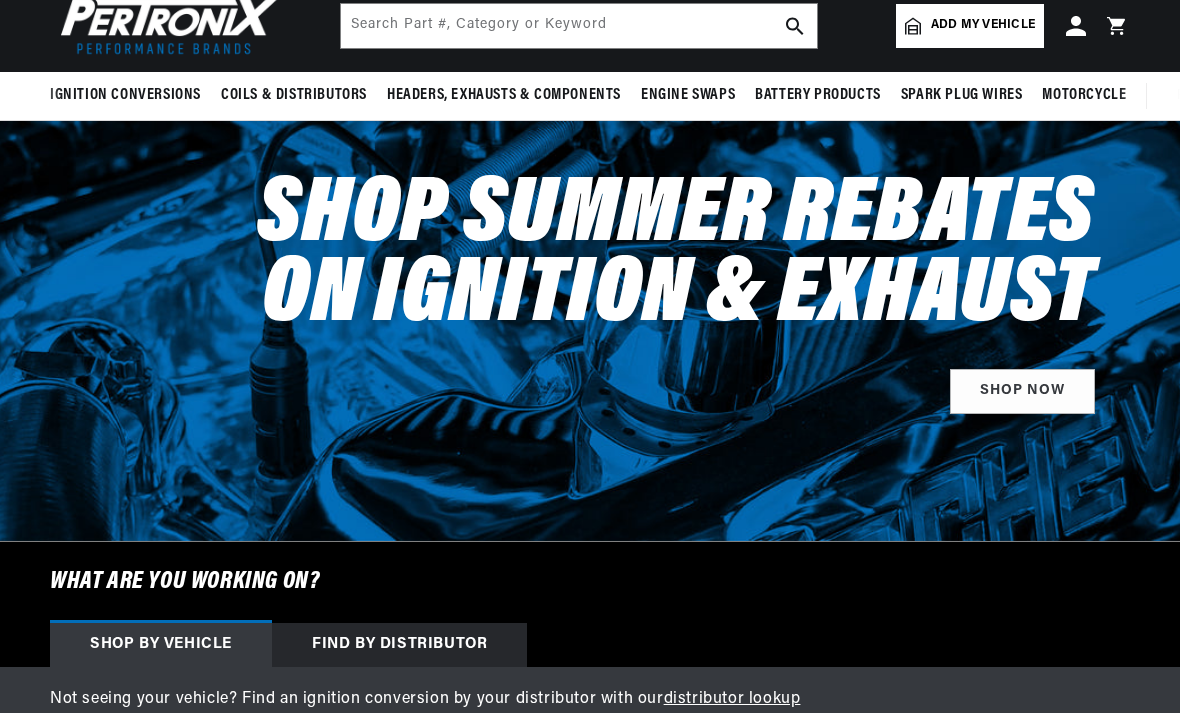 scroll, scrollTop: 107, scrollLeft: 0, axis: vertical 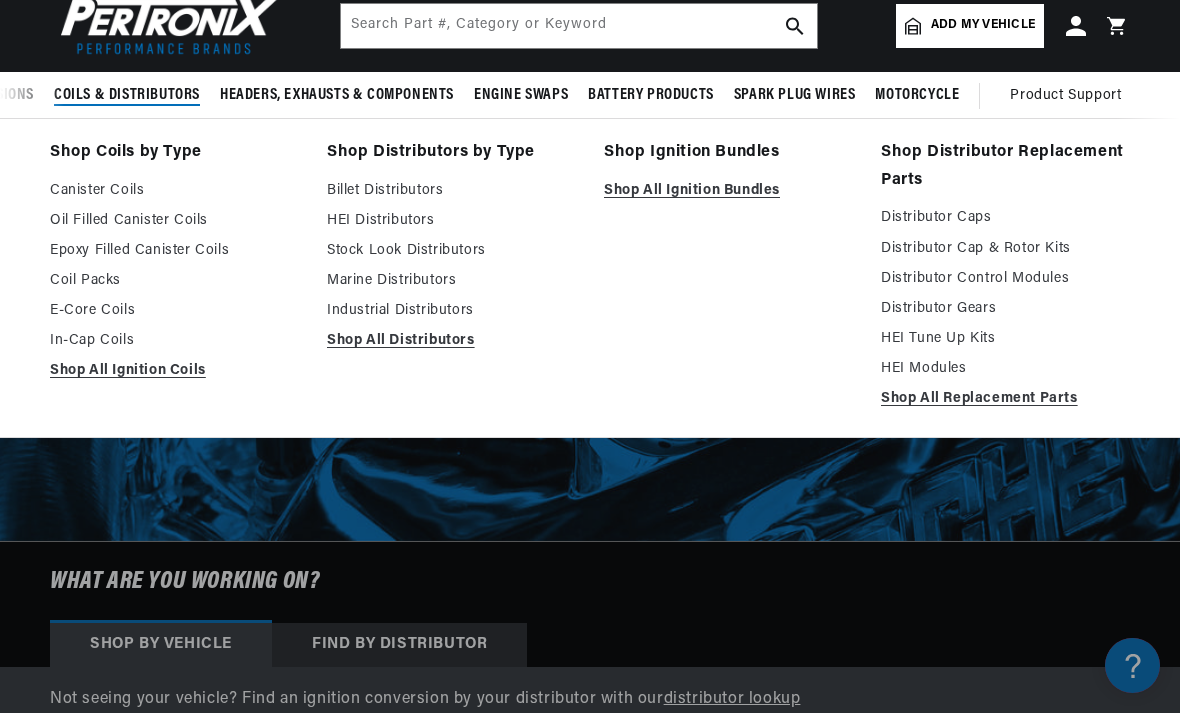 click on "HEI Distributors" at bounding box center (451, 221) 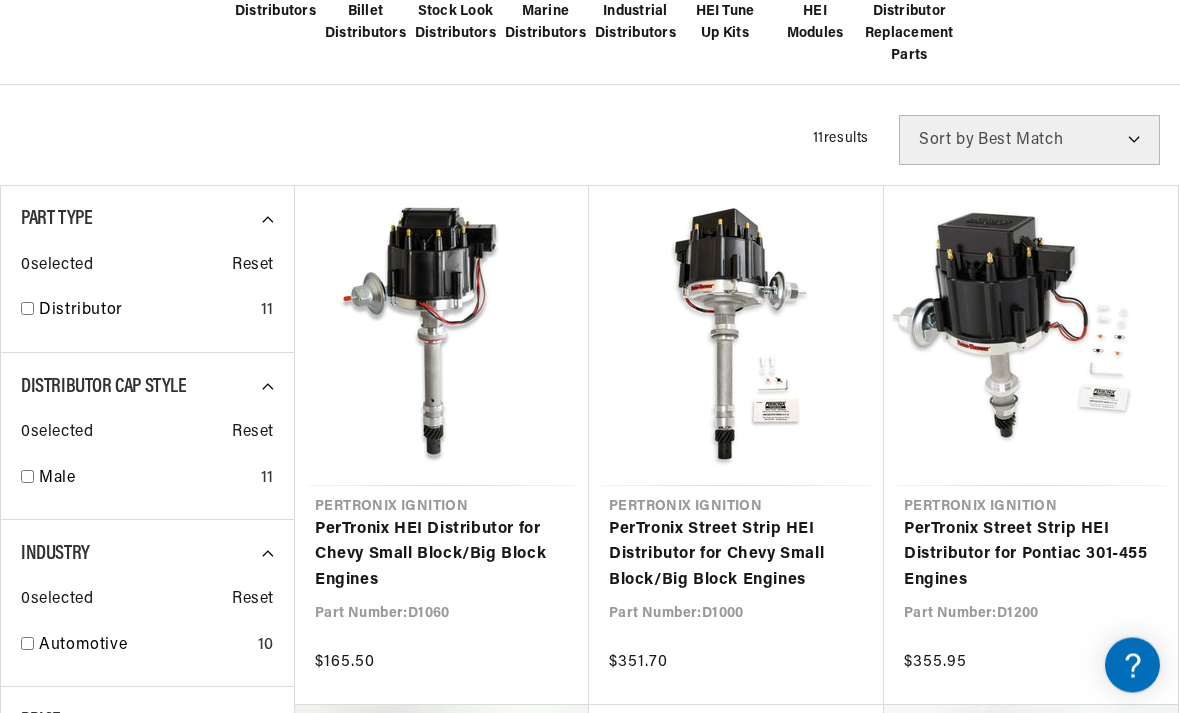 scroll, scrollTop: 726, scrollLeft: 0, axis: vertical 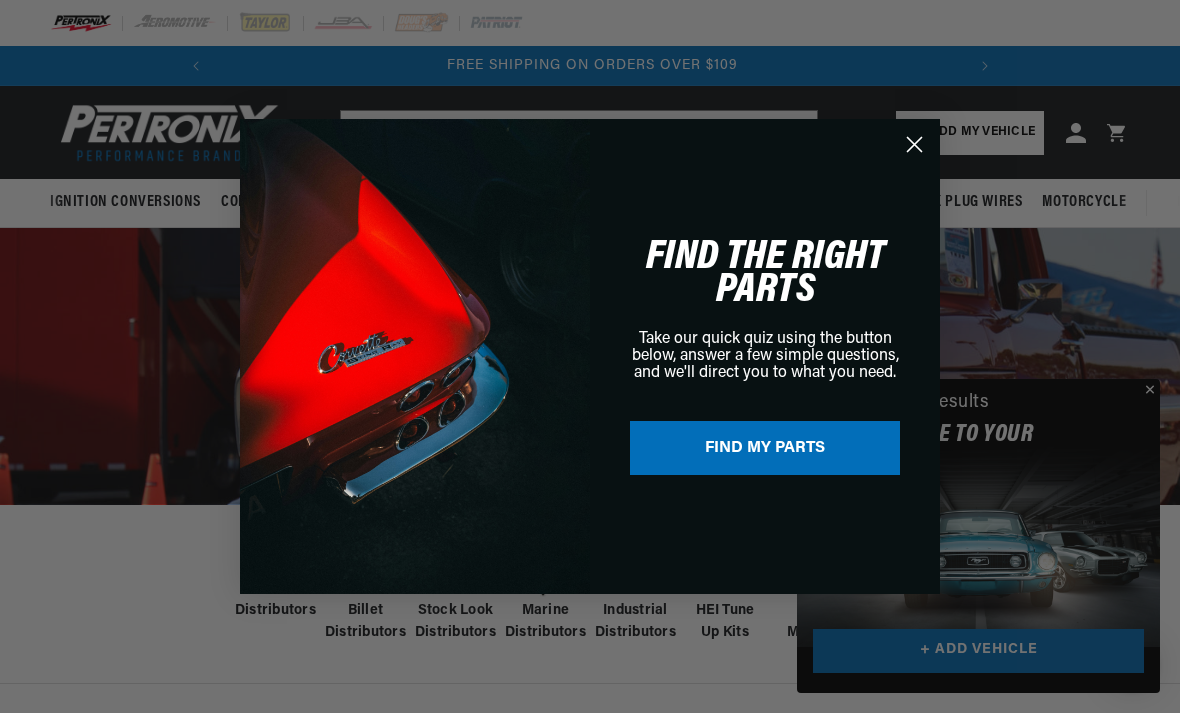 click 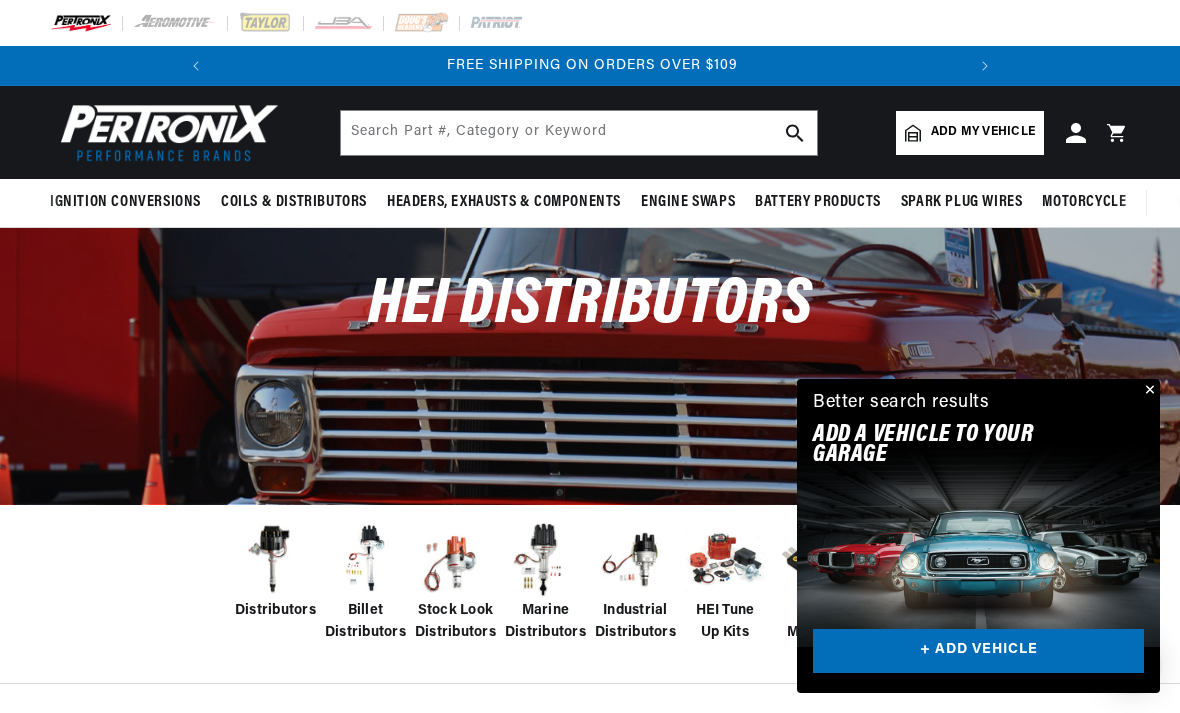 scroll, scrollTop: 0, scrollLeft: 0, axis: both 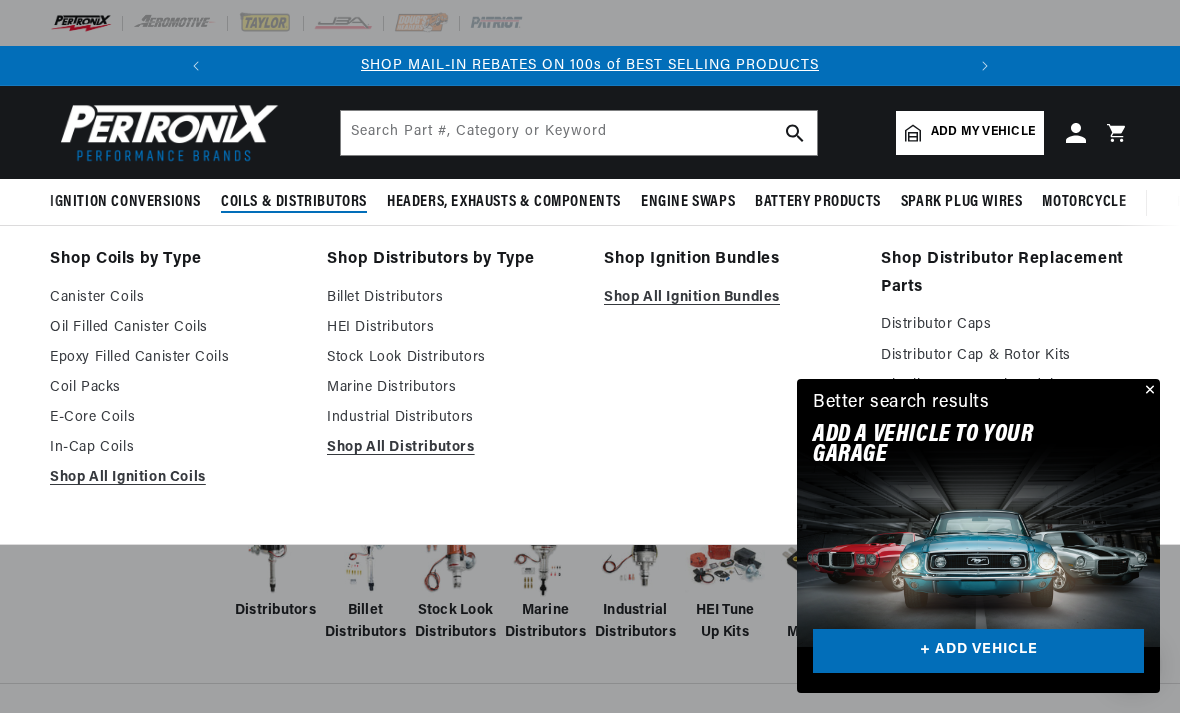 click on "Stock Look Distributors" at bounding box center (451, 358) 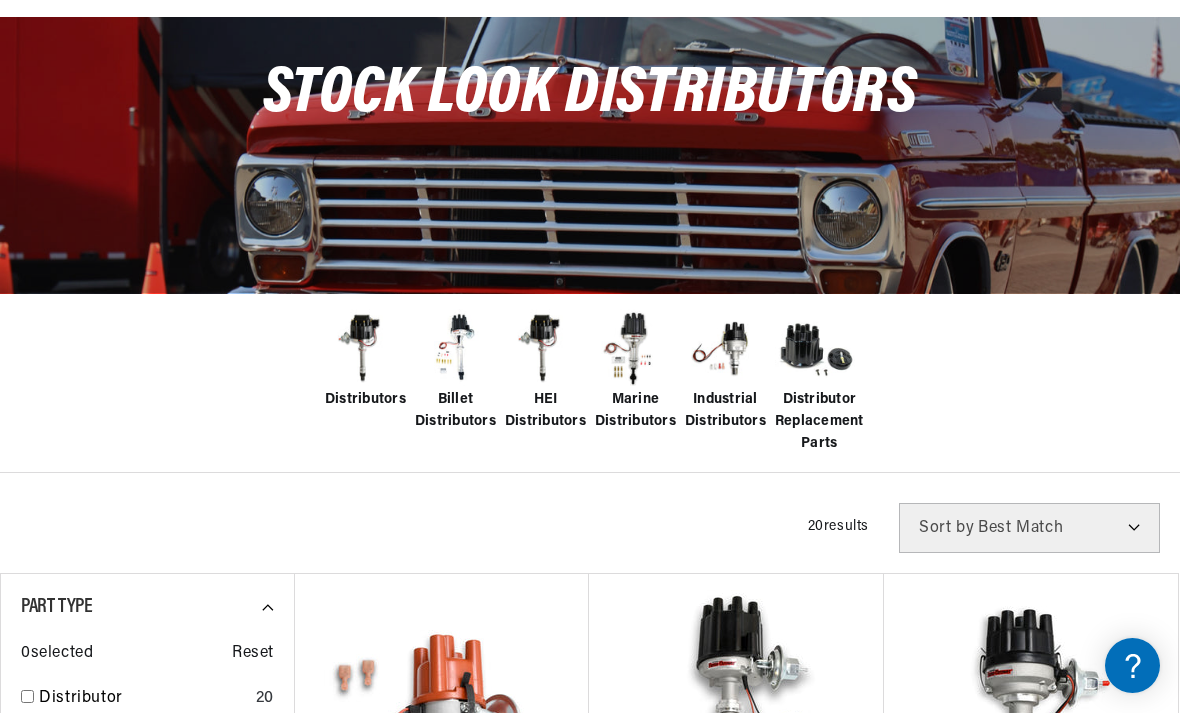 scroll, scrollTop: 740, scrollLeft: 0, axis: vertical 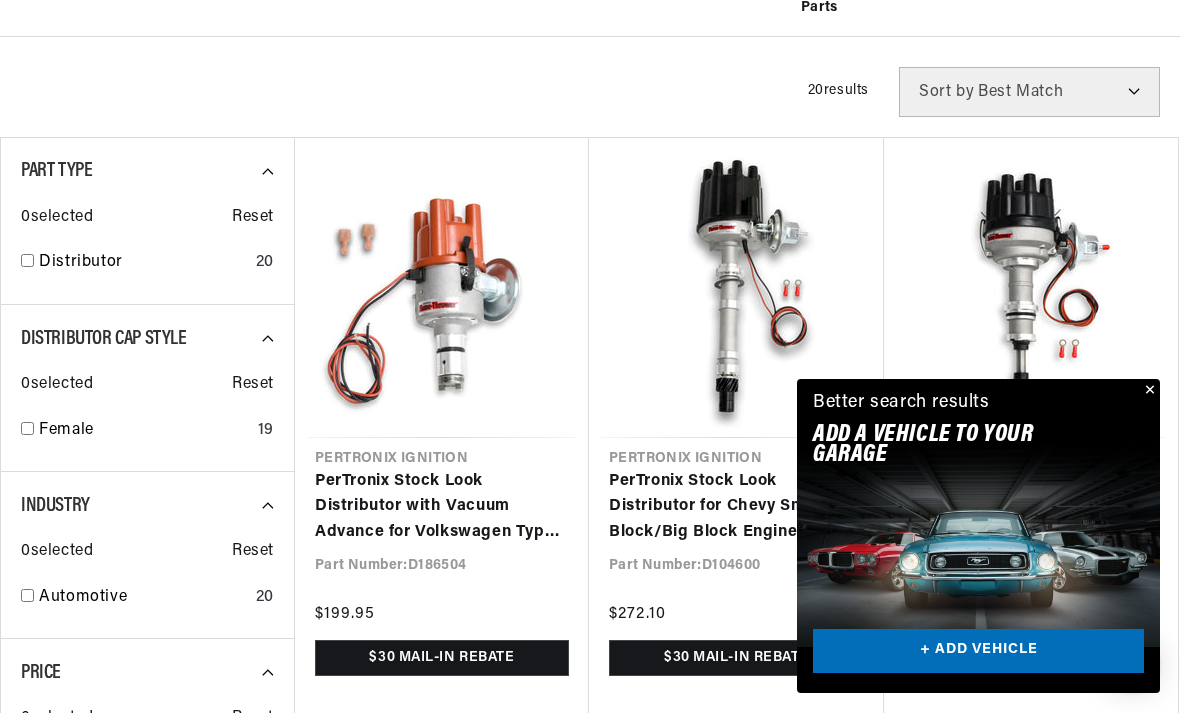 click at bounding box center [1148, 391] 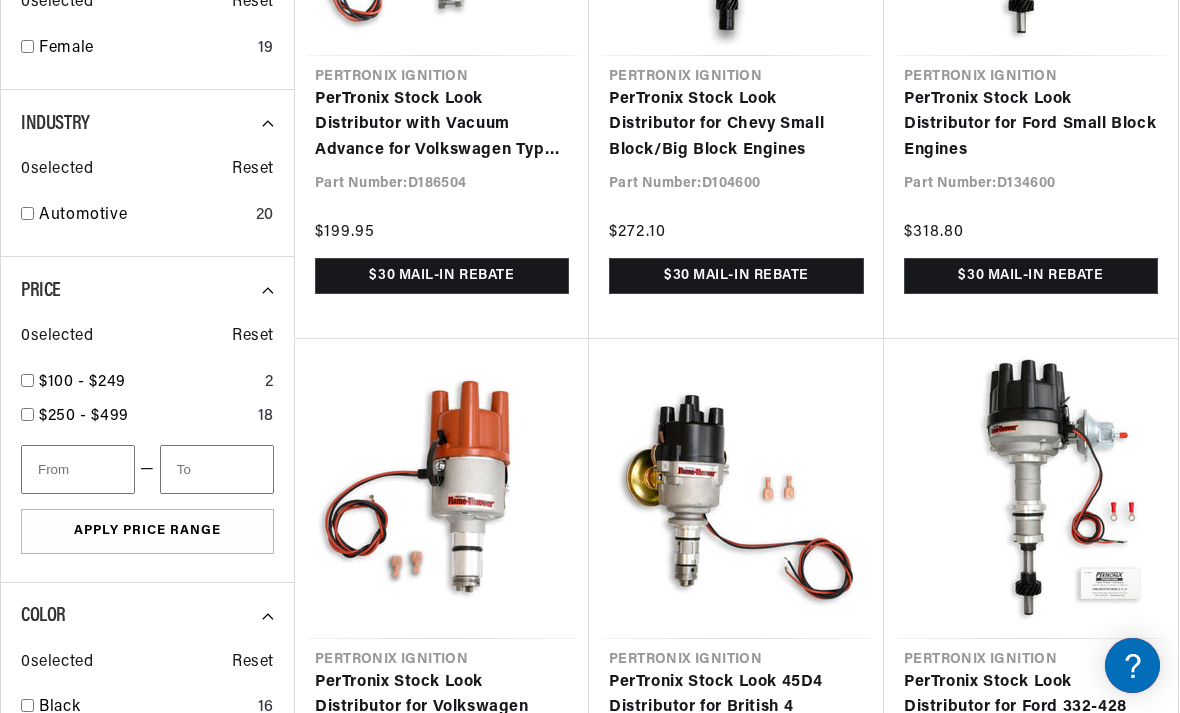 scroll, scrollTop: 1055, scrollLeft: 0, axis: vertical 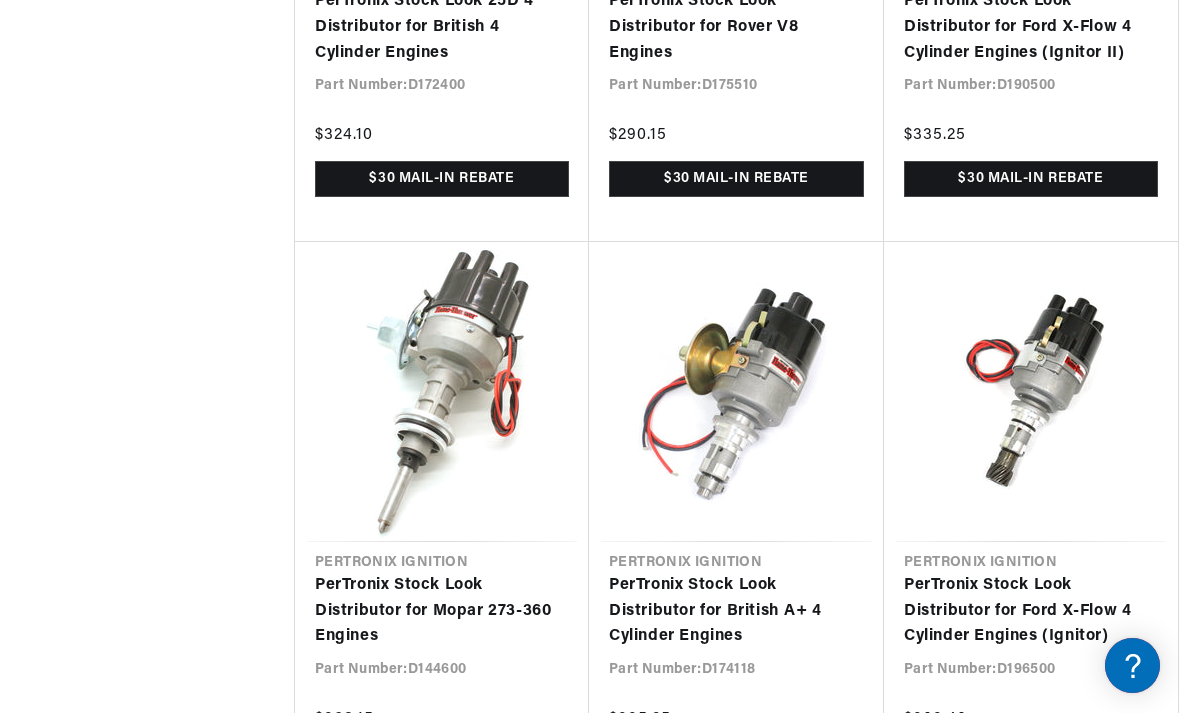 click on "PerTronix Stock Look Distributor for Mopar 273-360 Engines" at bounding box center (442, 611) 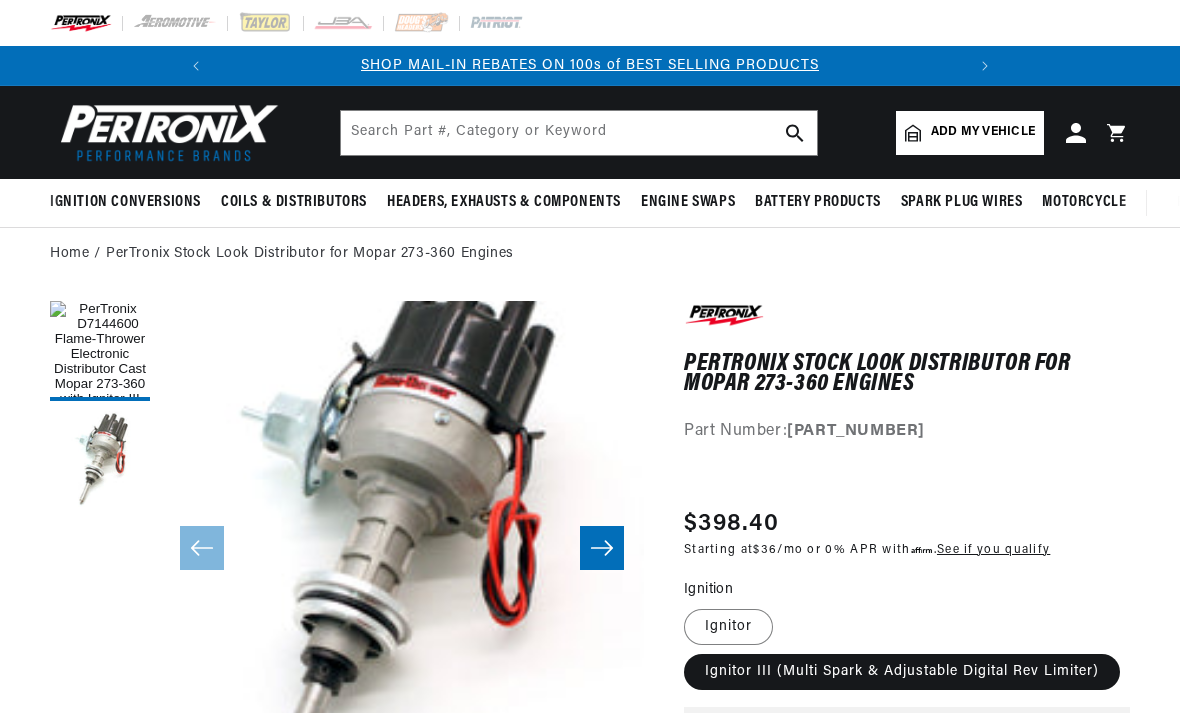 scroll, scrollTop: 0, scrollLeft: 0, axis: both 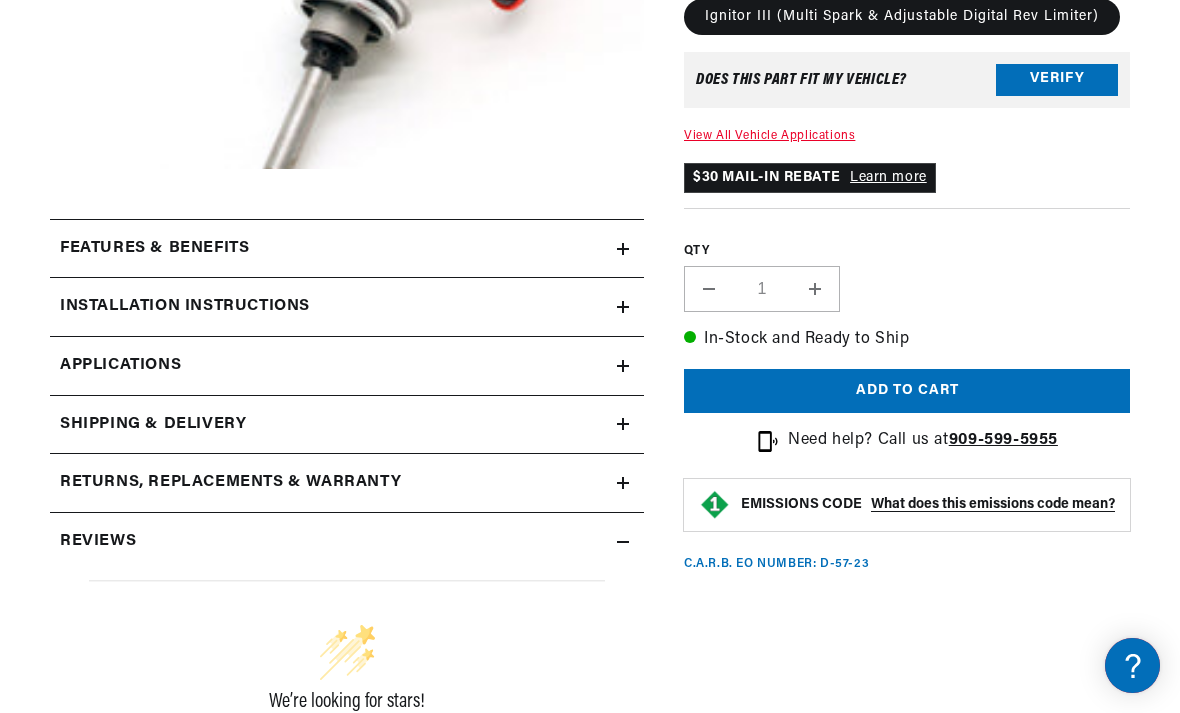 click on "Features & Benefits" at bounding box center (347, 249) 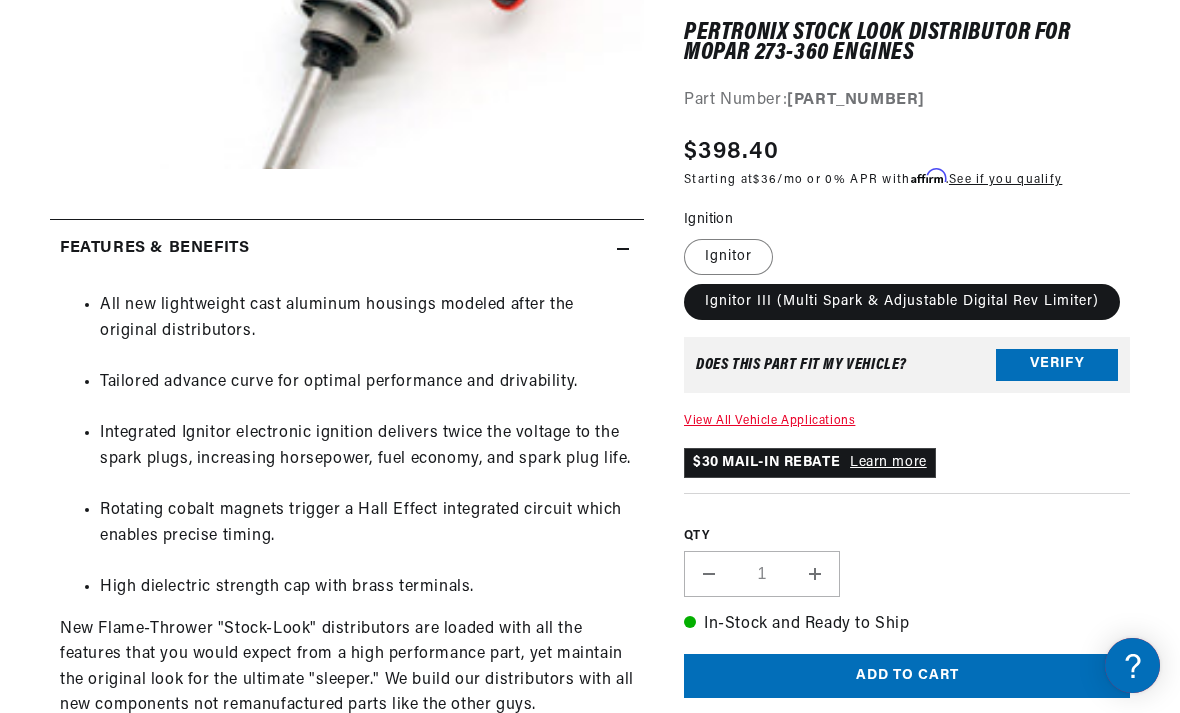 scroll, scrollTop: 0, scrollLeft: 747, axis: horizontal 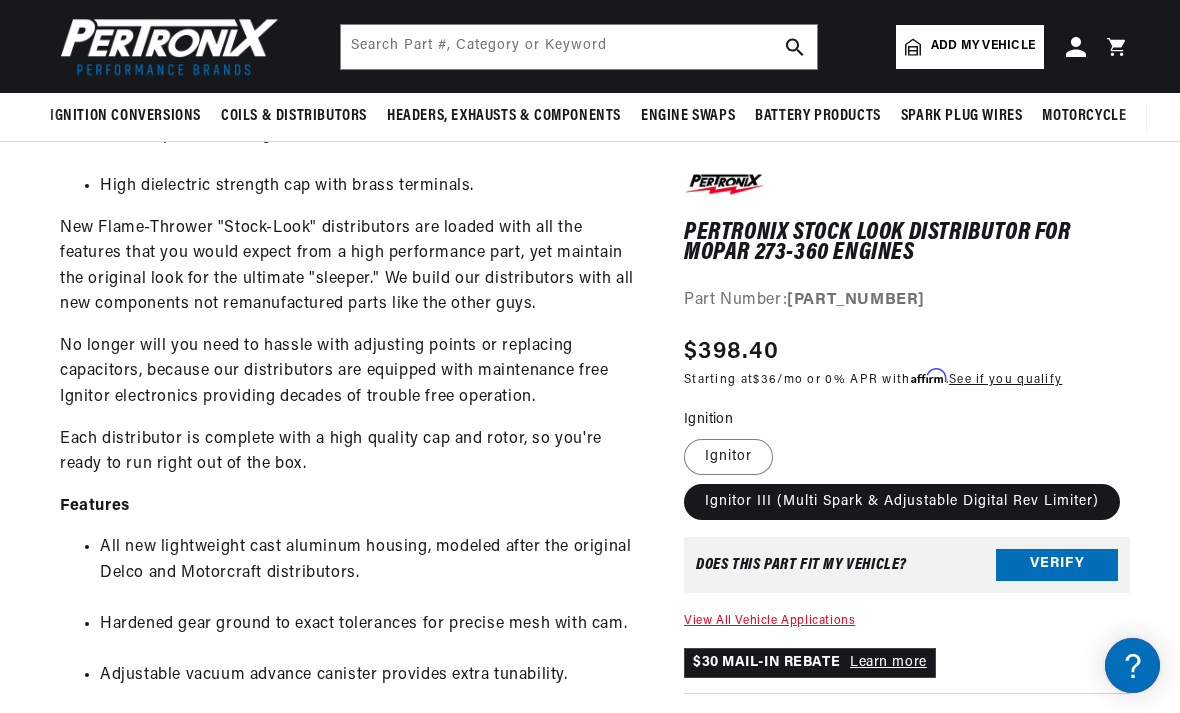 click on "Ignitor" at bounding box center [728, 457] 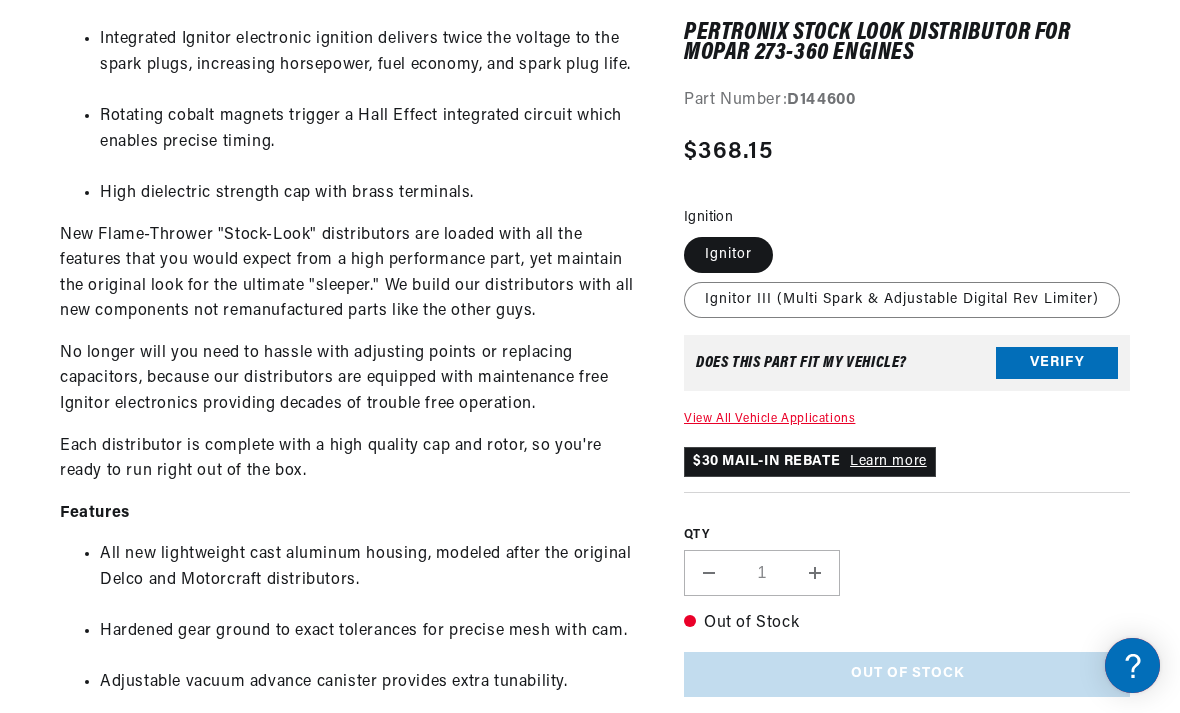 scroll, scrollTop: 849, scrollLeft: 0, axis: vertical 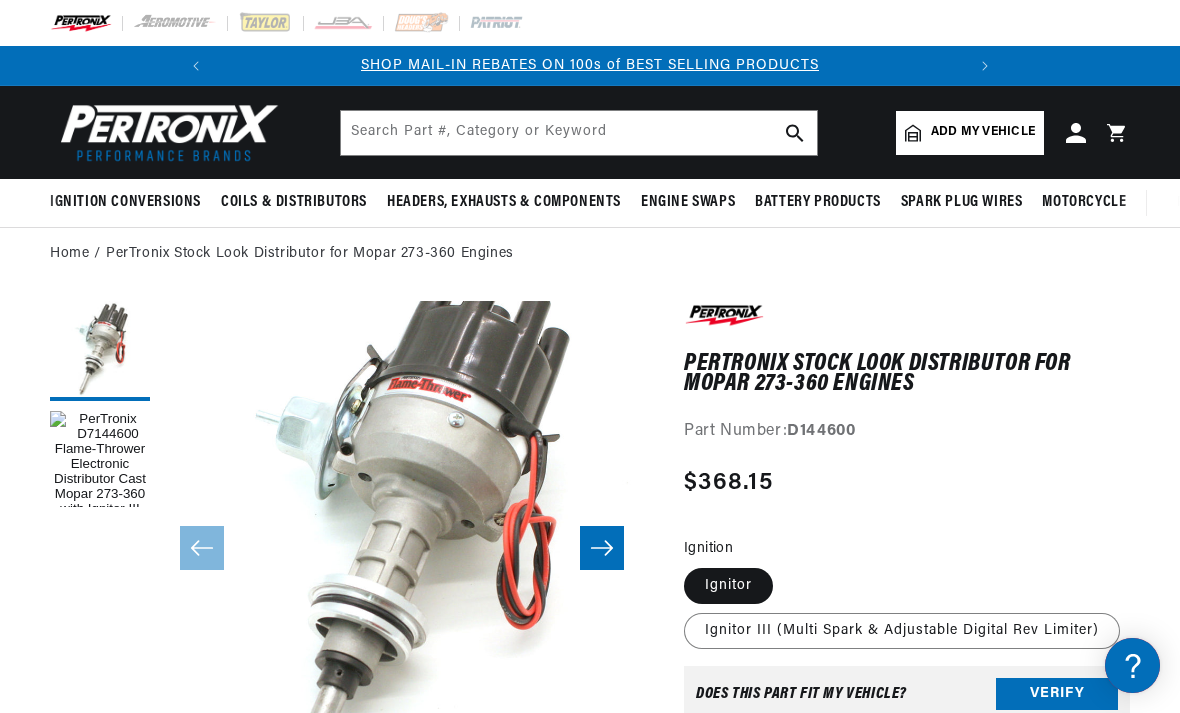 click on "Ignitor III (Multi Spark & Adjustable Digital Rev Limiter)" at bounding box center (902, 631) 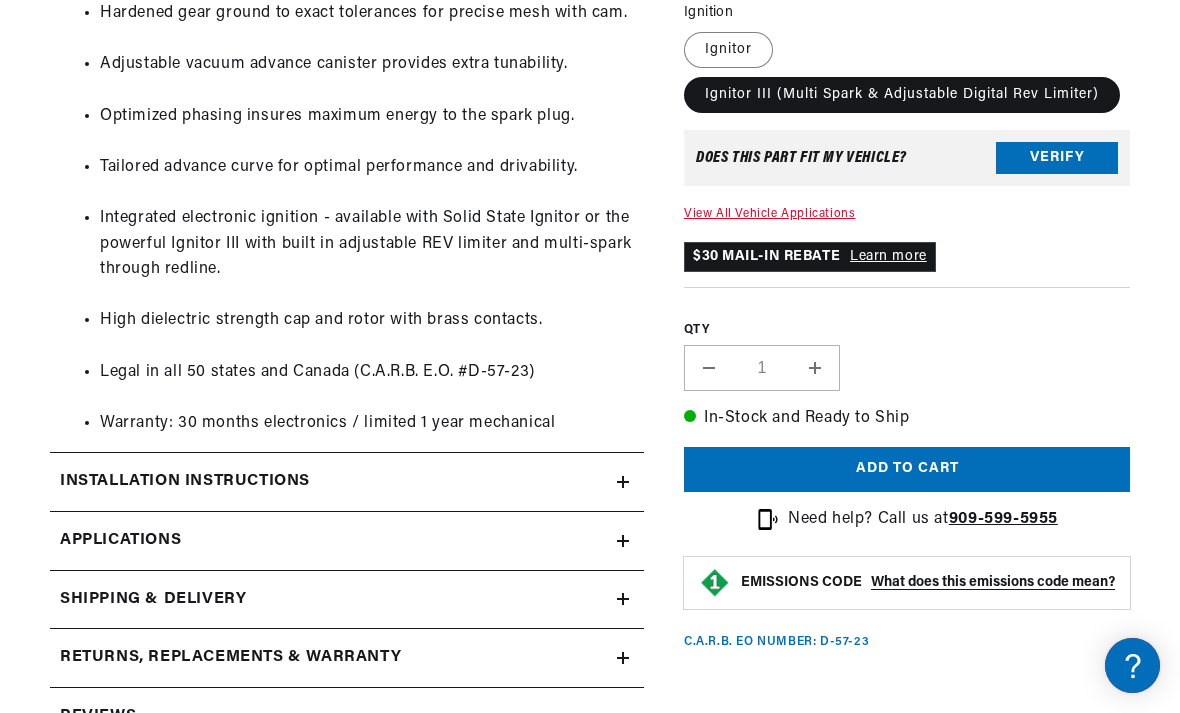 click on "Installation instructions" at bounding box center (347, -763) 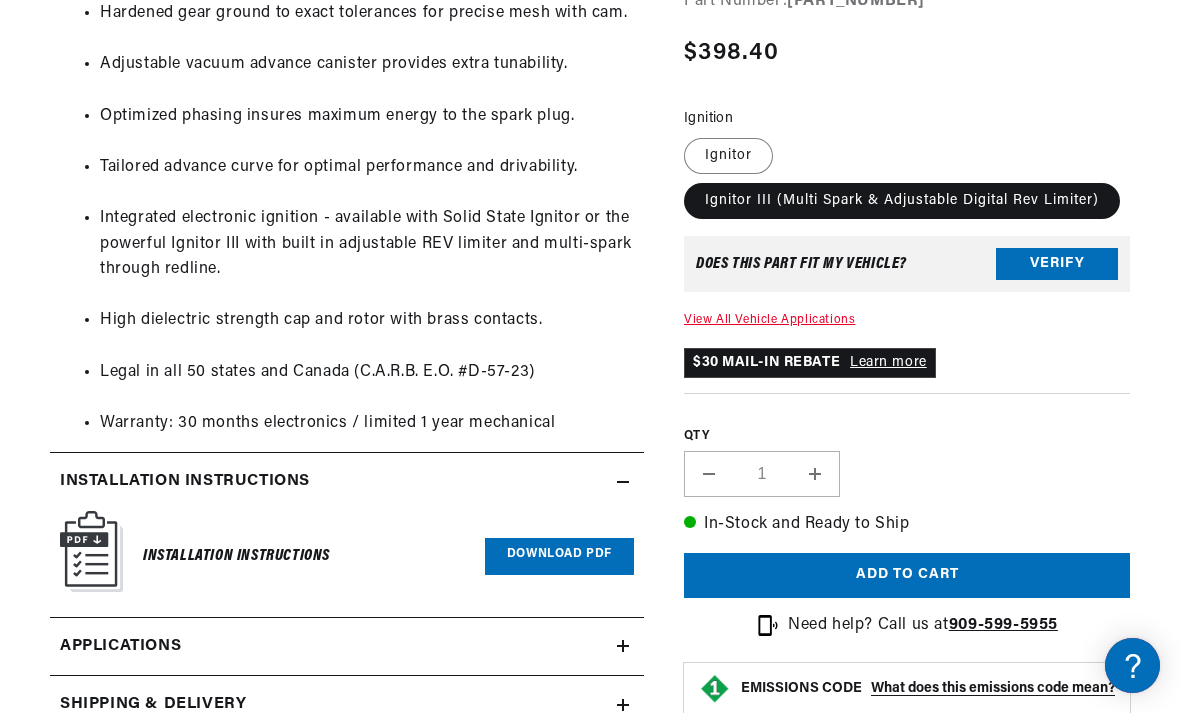 click on "Installation Instructions" at bounding box center (236, 556) 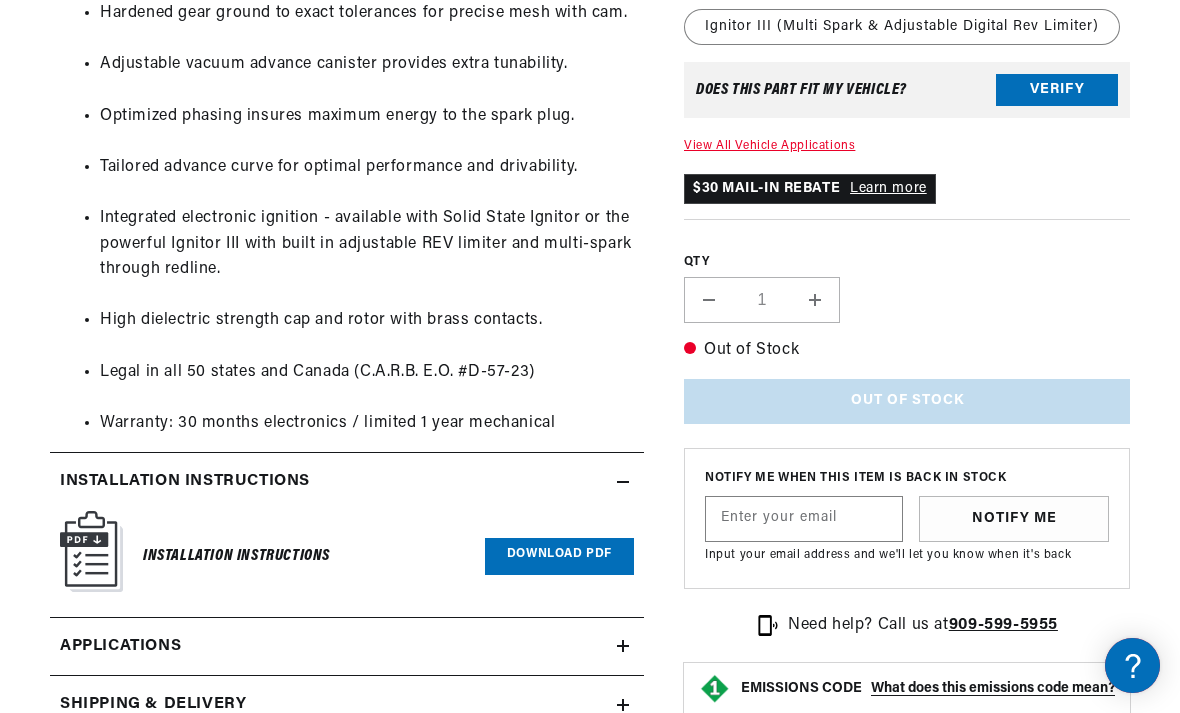 scroll, scrollTop: 0, scrollLeft: 0, axis: both 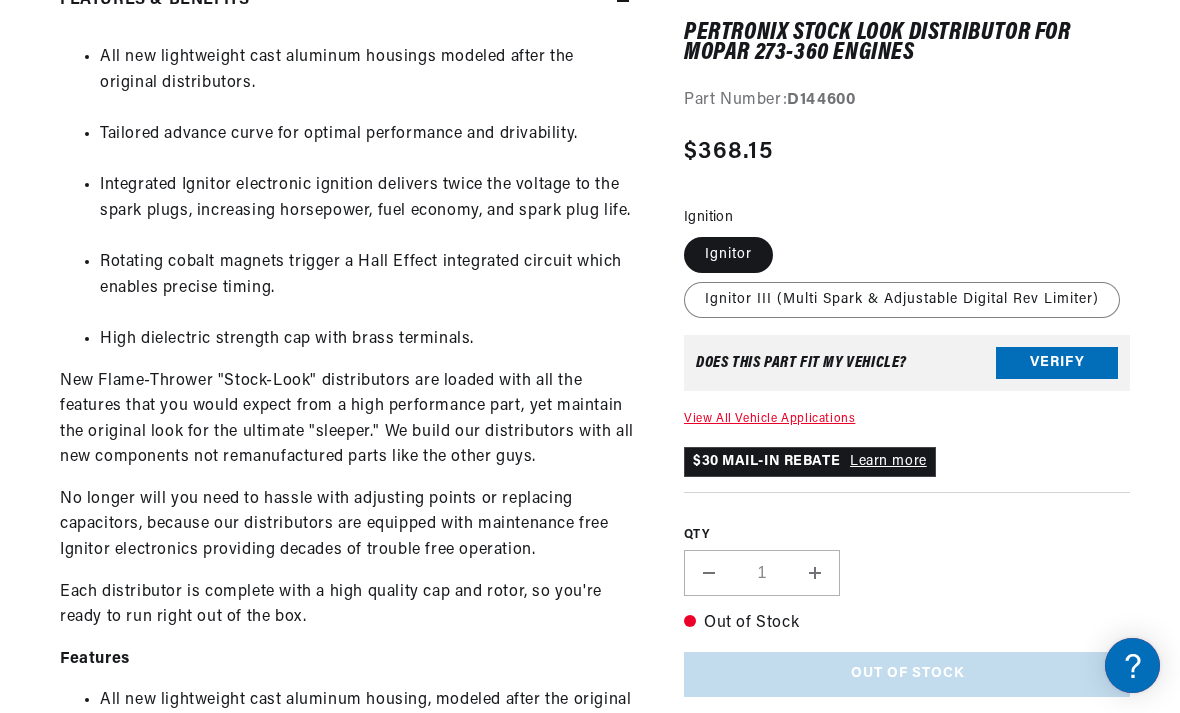 click on "All new lightweight cast aluminum housing, modeled after the original Delco and Motorcraft distributors." at bounding box center (367, 726) 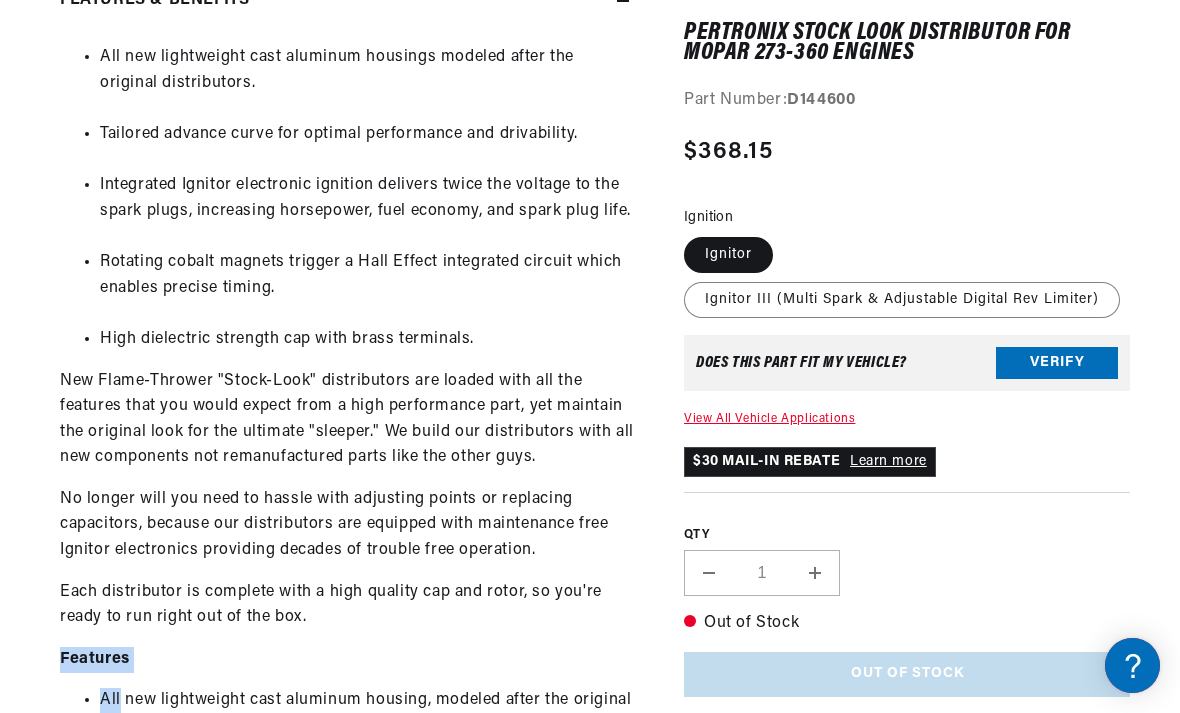 click on "All new lightweight cast aluminum housings modeled after the original distributors.
Tailored advance curve for optimal performance and drivability.
Integrated Ignitor electronic ignition delivers twice the voltage to the spark plugs, increasing horsepower, fuel economy, and spark plug life.
Rotating cobalt magnets trigger a Hall Effect integrated circuit which enables precise timing.
High dielectric strength cap with brass terminals.
New Flame-Thrower "Stock-Look" distributors are loaded with all the features that you would expect from a high performance part, yet maintain the original look for the ultimate "sleeper." We build our distributors with all new components not remanufactured parts like the other guys.
No longer will you need to hassle with adjusting points or replacing capacitors, because our distributors are equipped with maintenance free Ignitor electronics providing decades of trouble free operation.
Features" at bounding box center [347, 622] 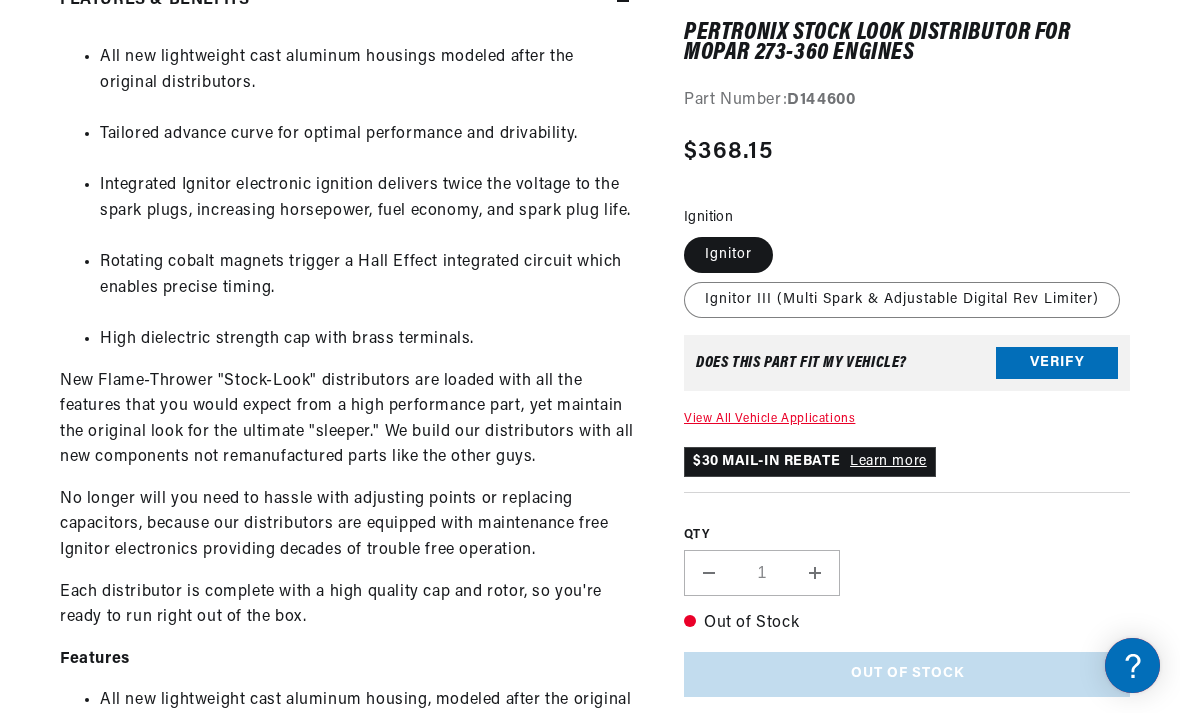scroll, scrollTop: 0, scrollLeft: 747, axis: horizontal 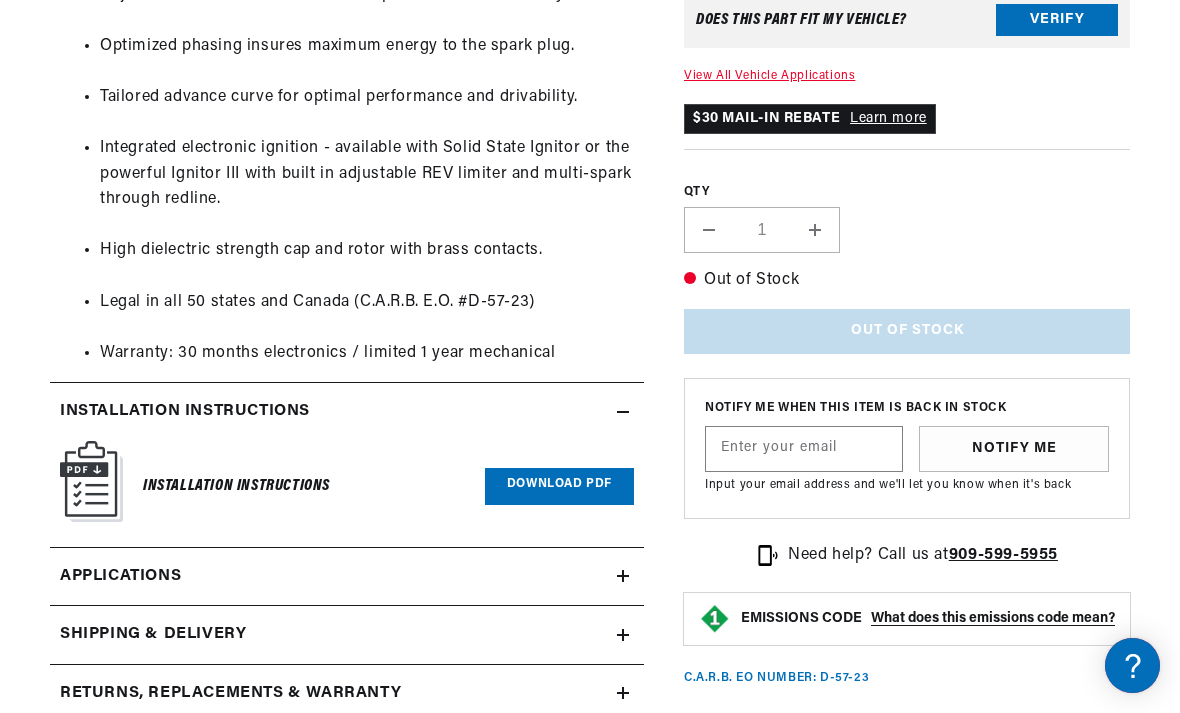 click on "Download PDF" at bounding box center [559, 486] 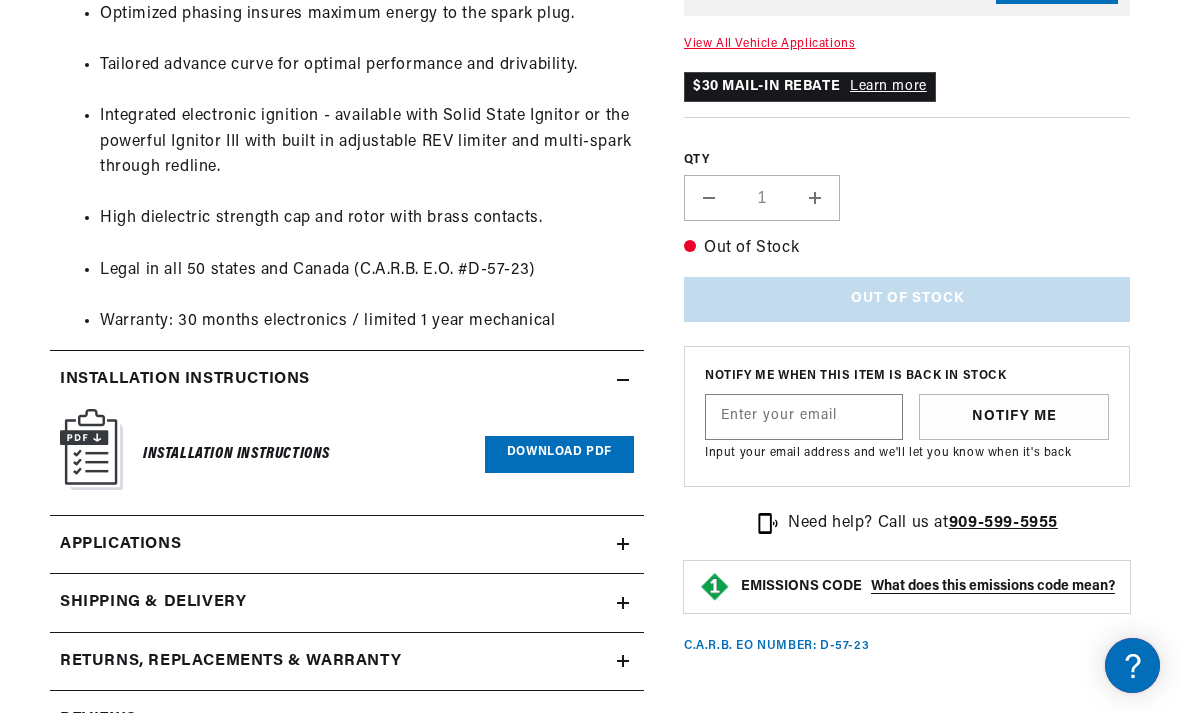 scroll, scrollTop: 0, scrollLeft: 0, axis: both 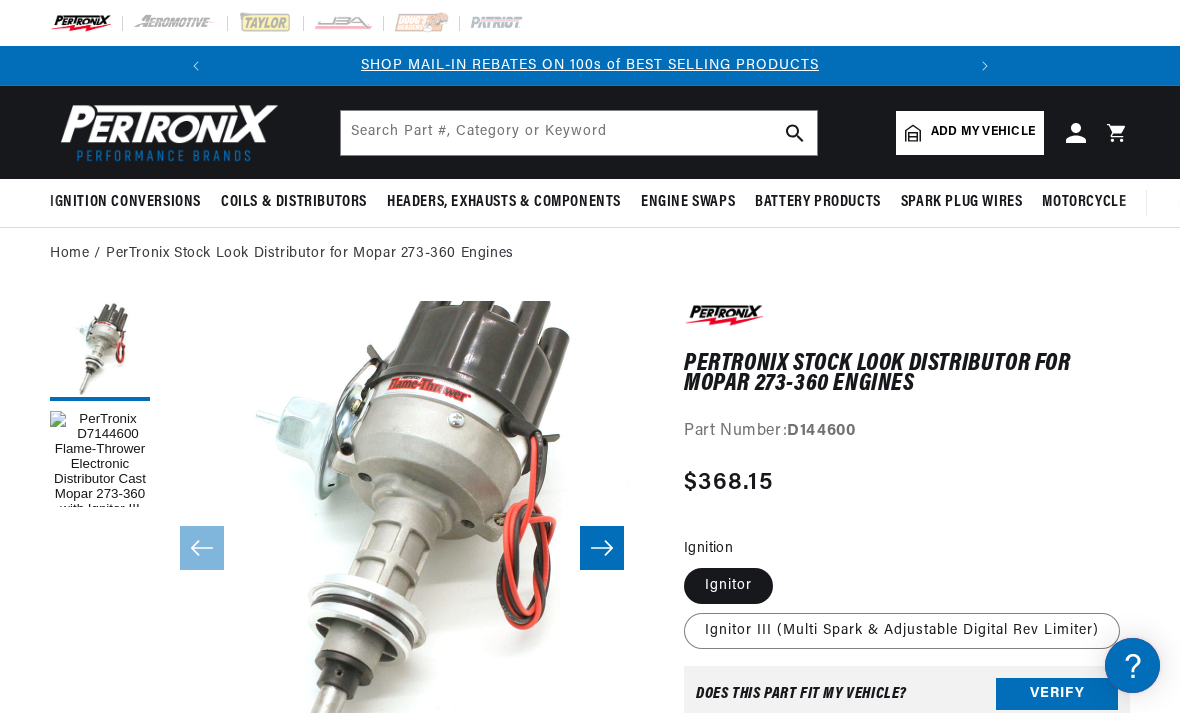 click on "Ignitor III (Multi Spark & Adjustable Digital Rev Limiter)" at bounding box center (902, 631) 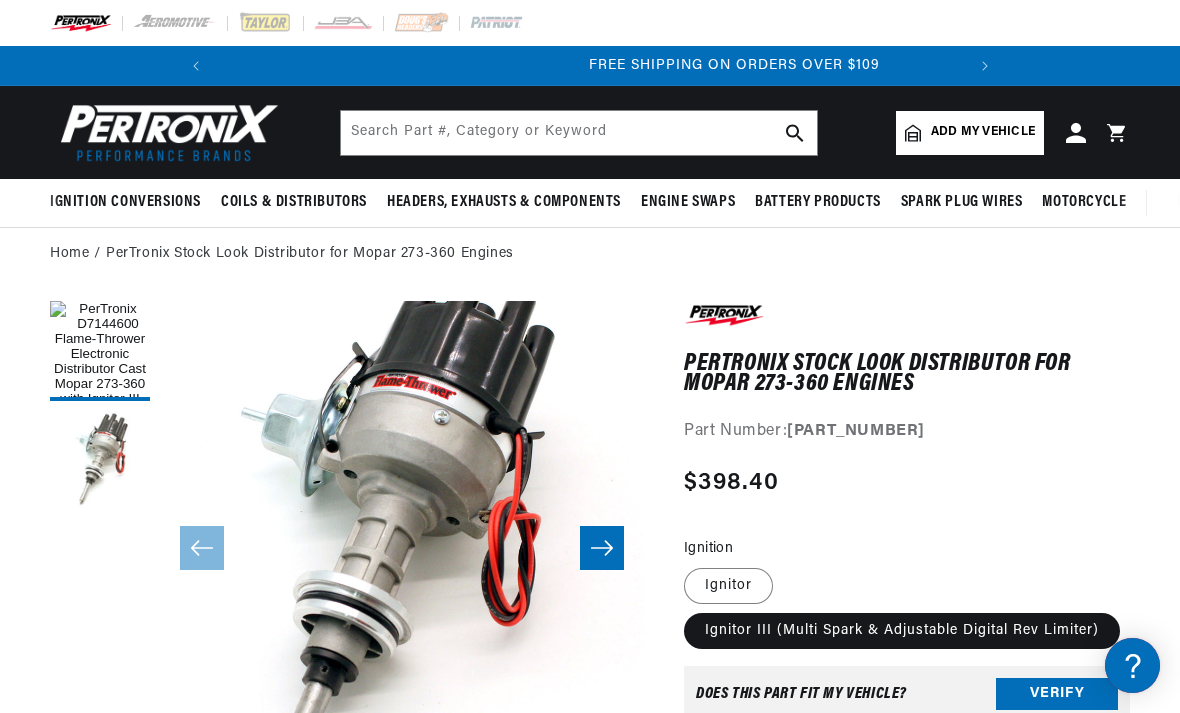 scroll, scrollTop: 0, scrollLeft: 747, axis: horizontal 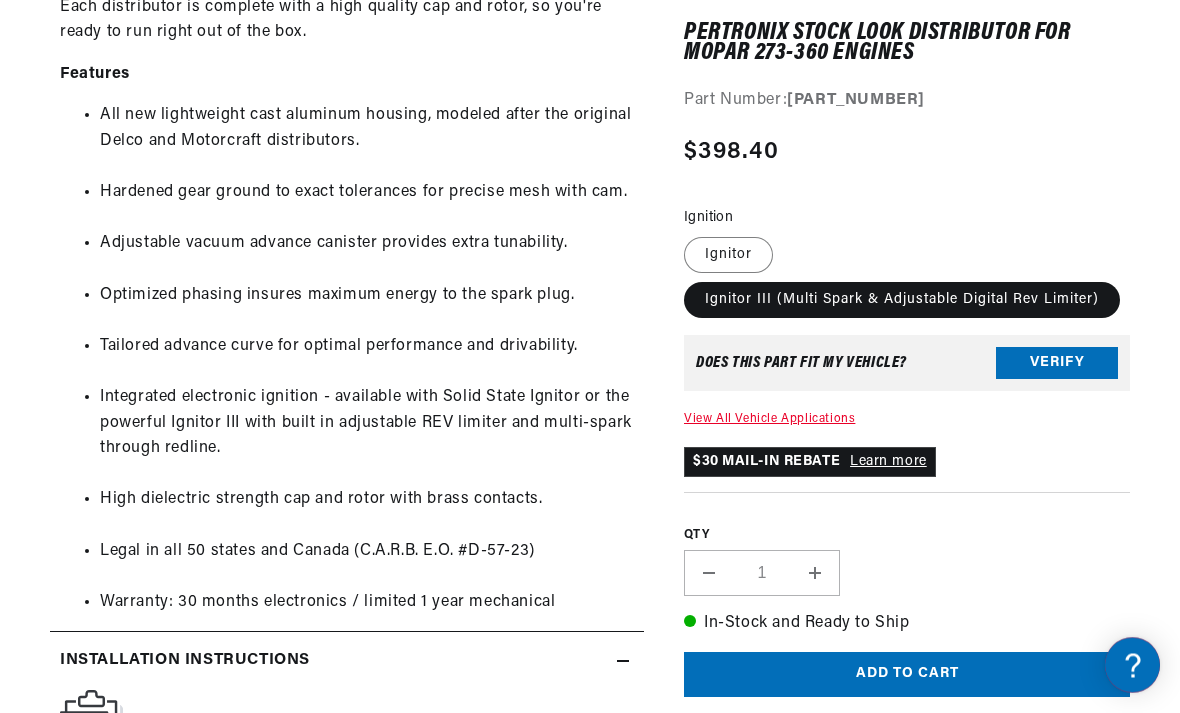click on "Download PDF" at bounding box center [559, 736] 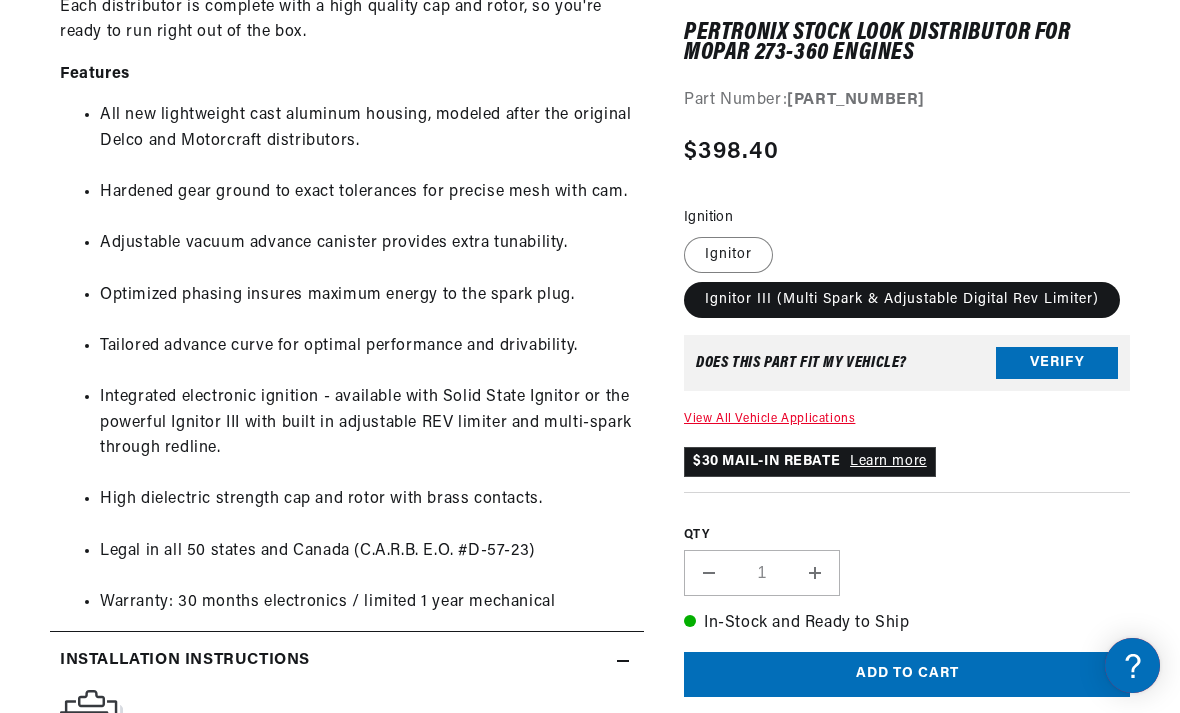 scroll, scrollTop: 1481, scrollLeft: 0, axis: vertical 